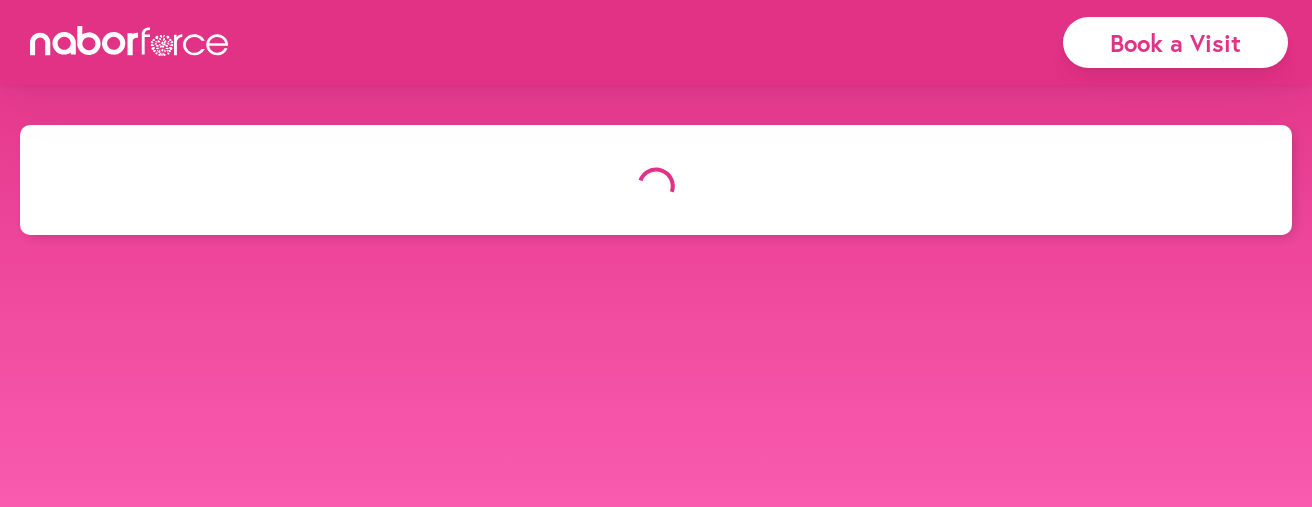 scroll, scrollTop: 0, scrollLeft: 0, axis: both 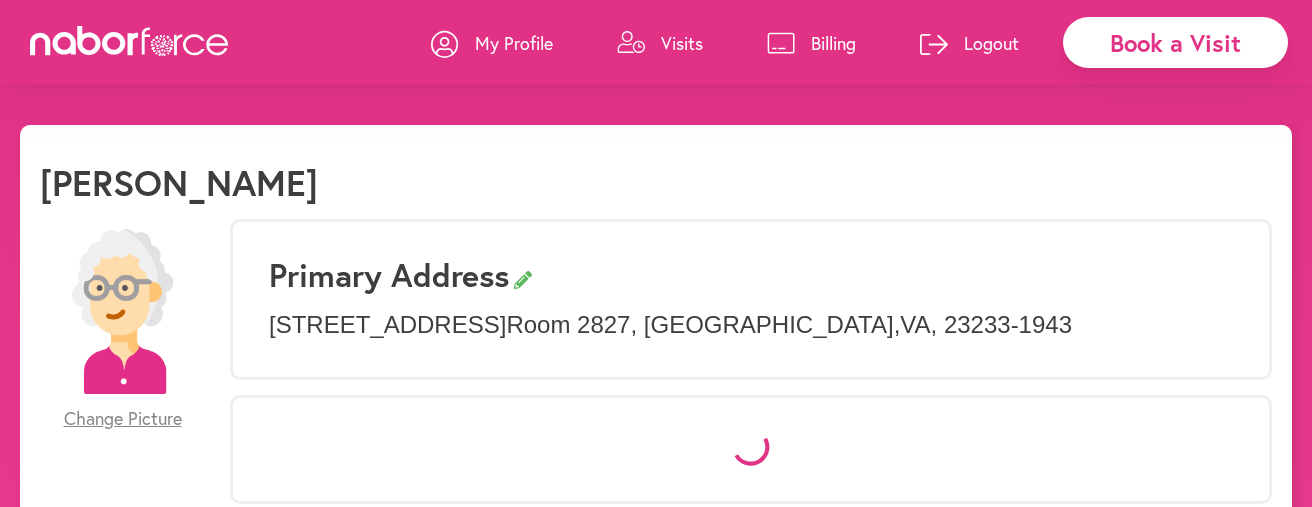 select on "*" 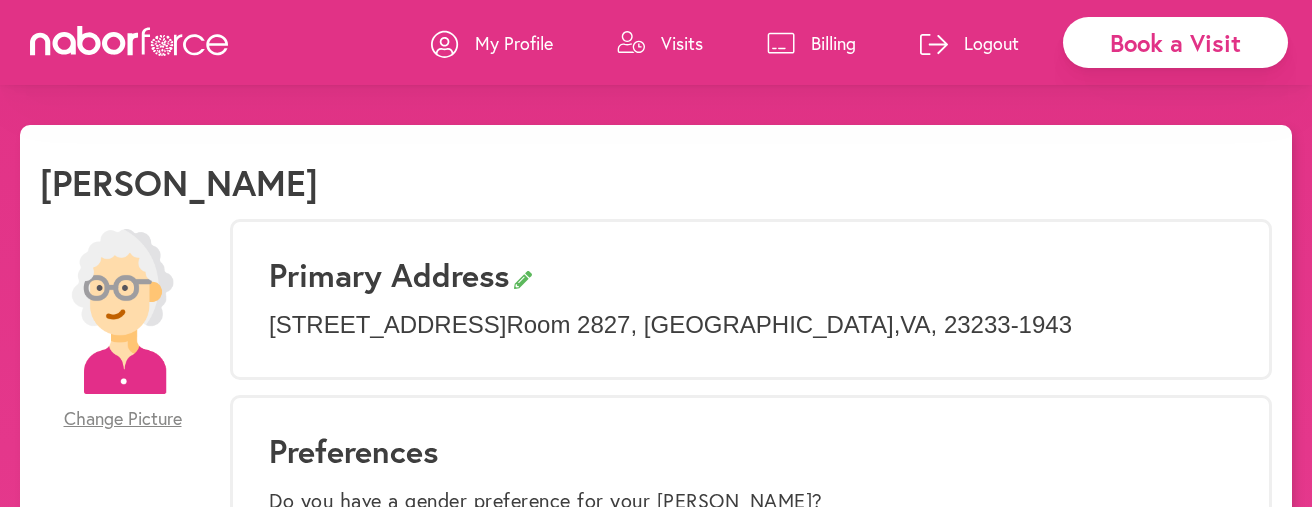 scroll, scrollTop: 33, scrollLeft: 0, axis: vertical 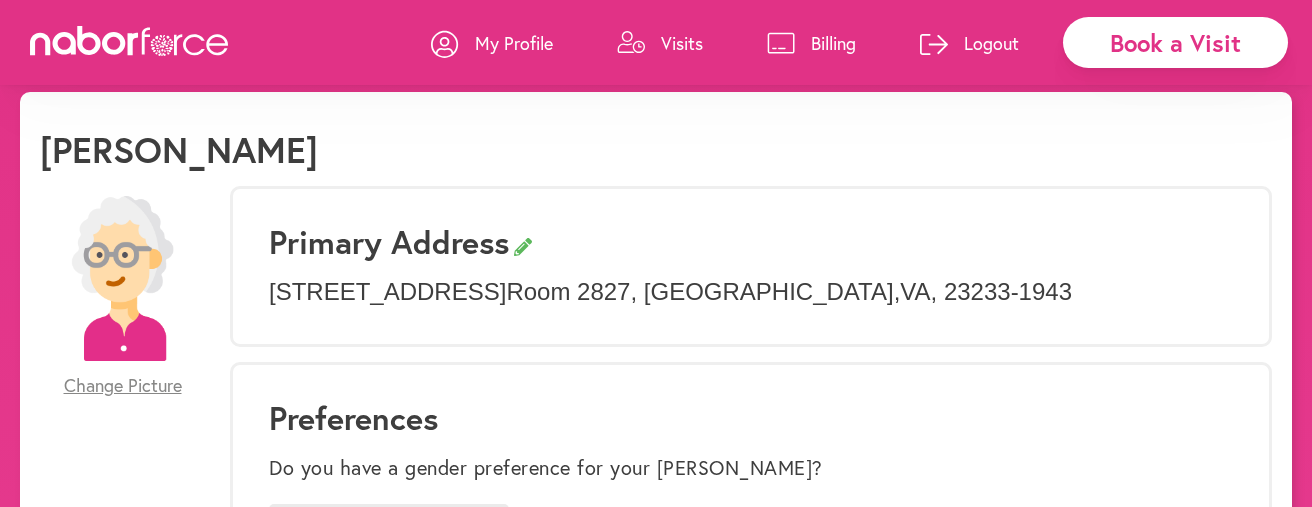 click on "Visits" at bounding box center [682, 43] 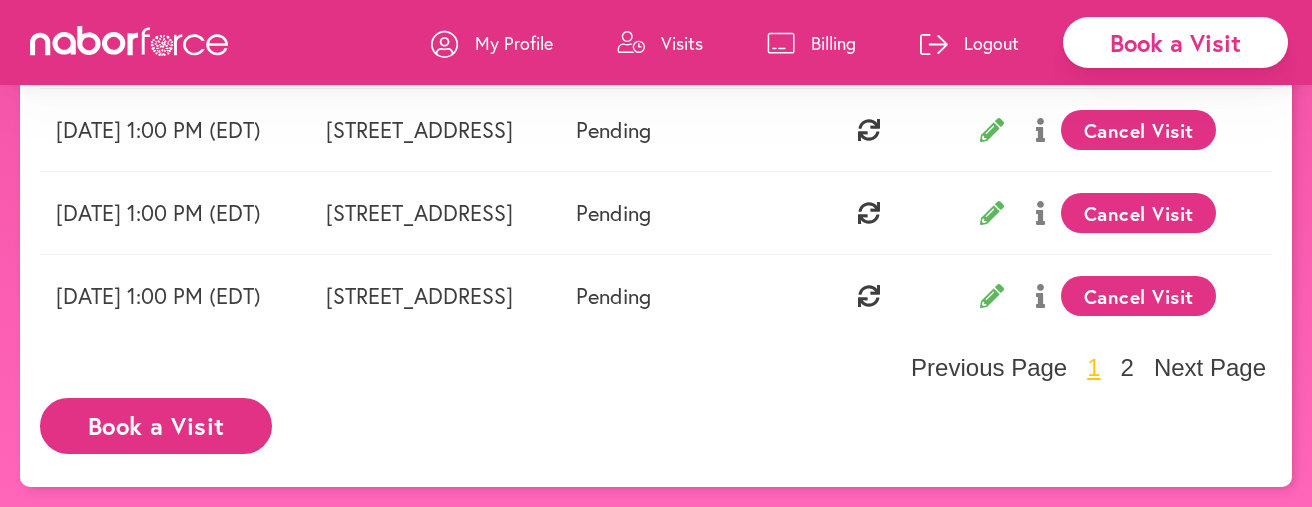 scroll, scrollTop: 943, scrollLeft: 0, axis: vertical 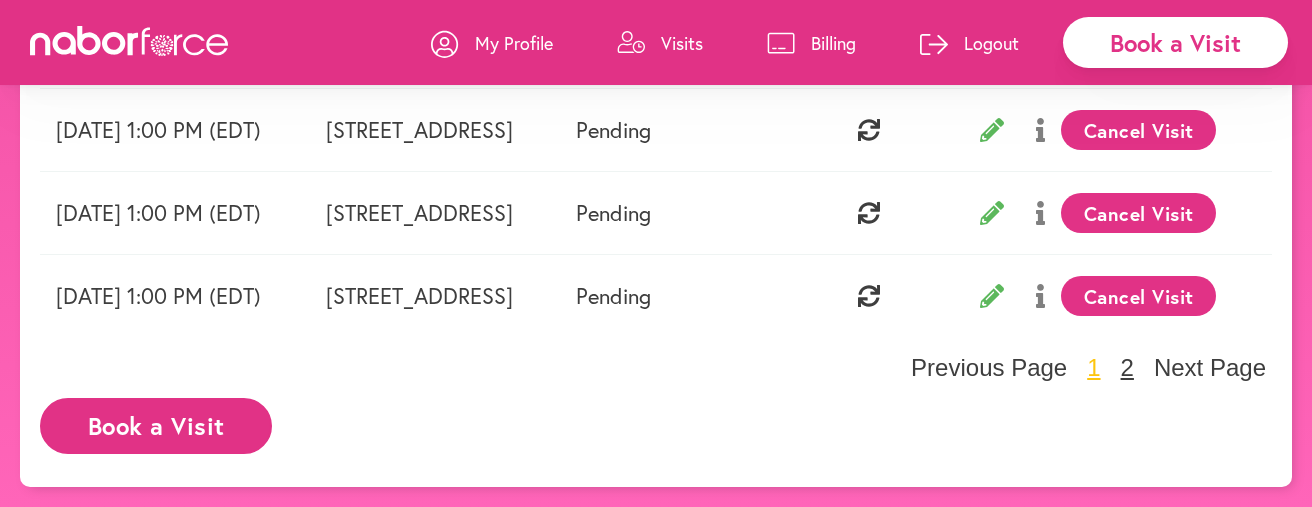 click on "2" at bounding box center [1127, 368] 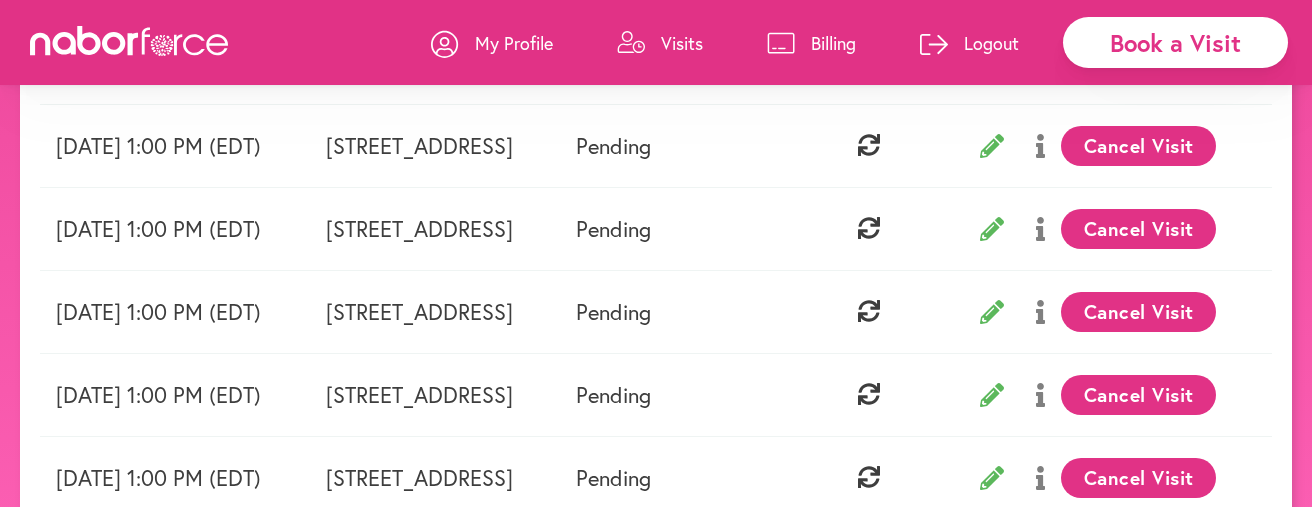 scroll, scrollTop: 585, scrollLeft: 0, axis: vertical 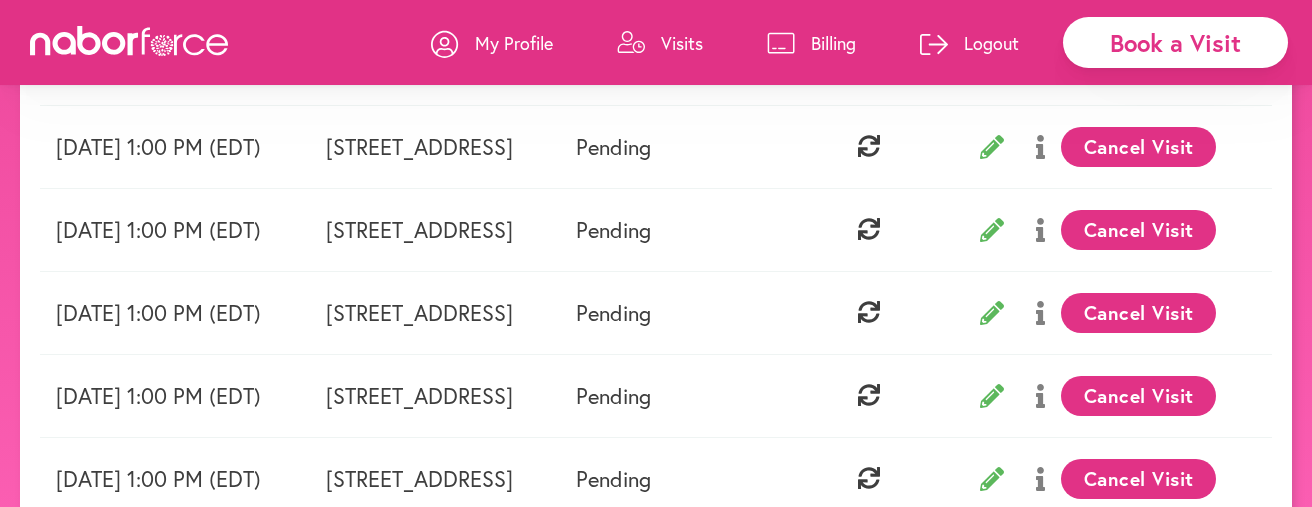 click on "Cancel Visit" at bounding box center (1138, 230) 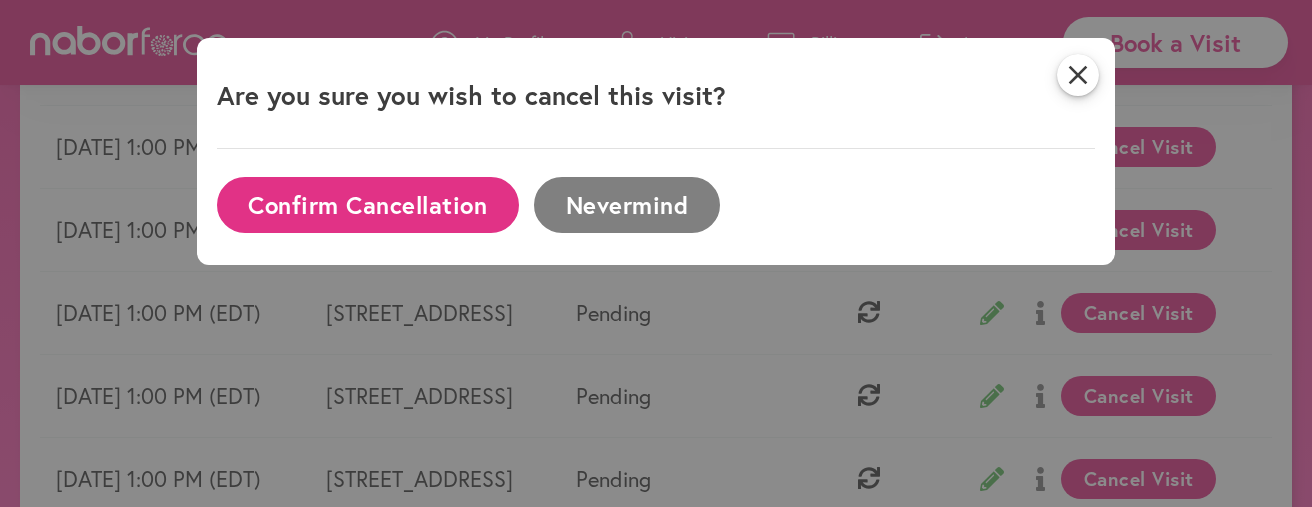 click on "Confirm Cancellation" at bounding box center (368, 204) 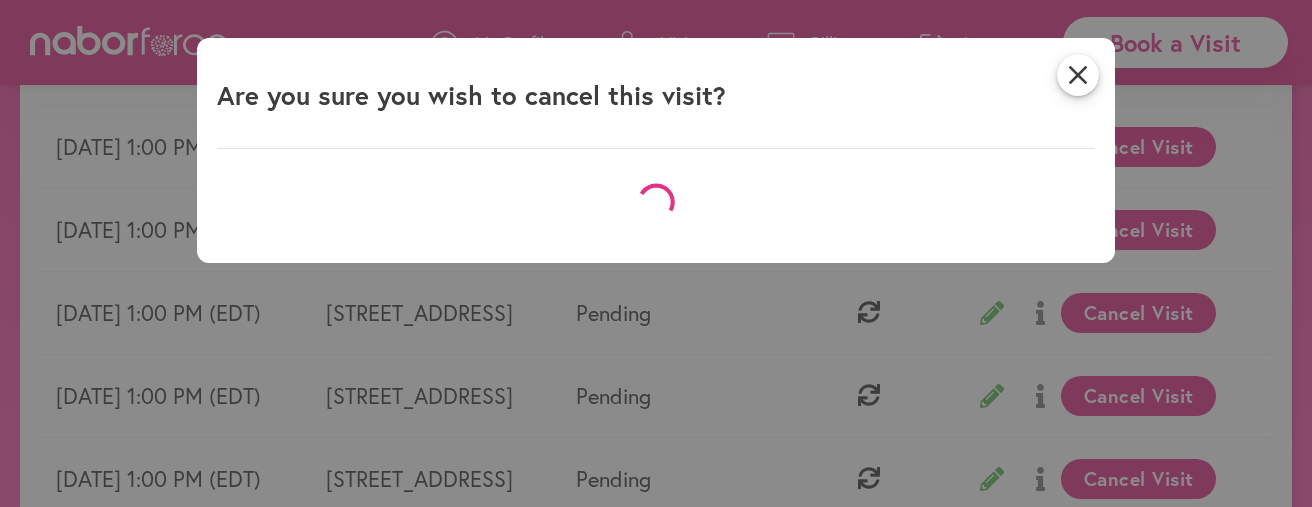 scroll, scrollTop: 145, scrollLeft: 0, axis: vertical 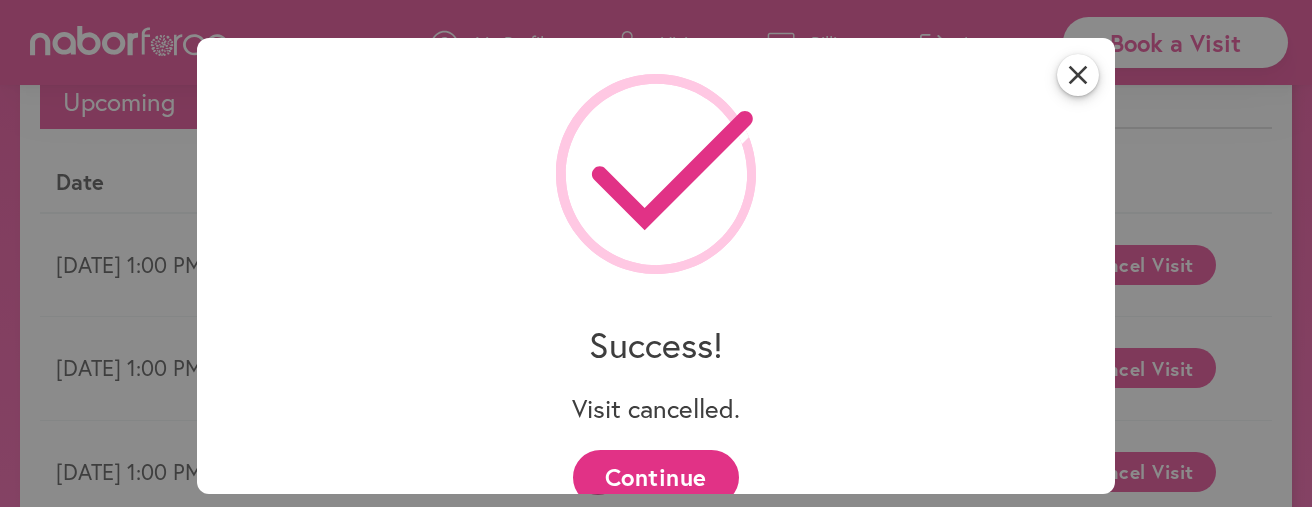 click on "Continue" at bounding box center (655, 477) 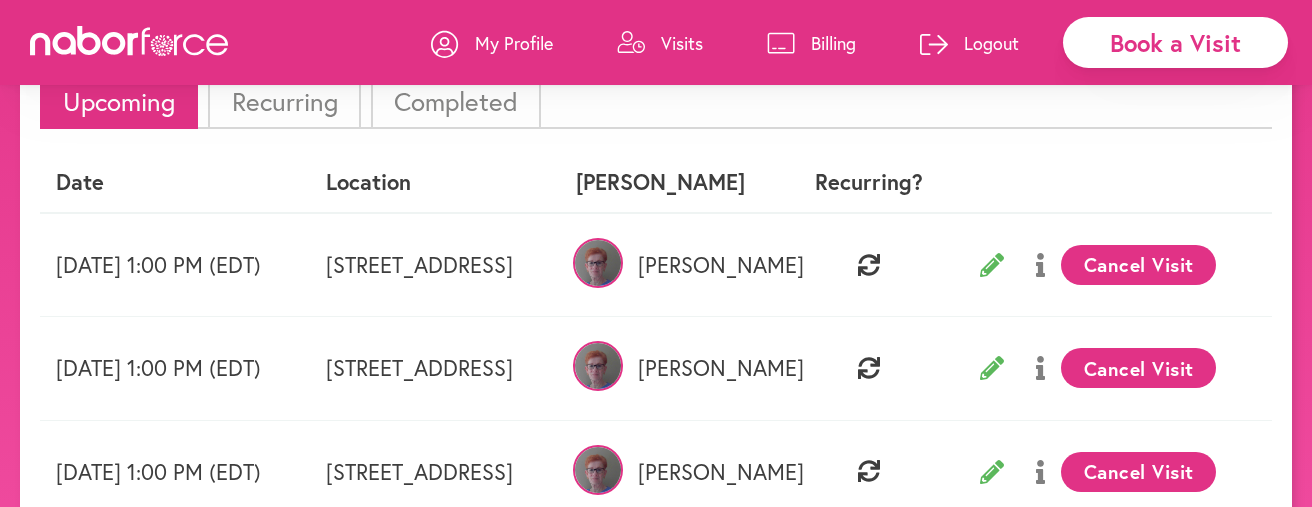 click on "Book a Visit" at bounding box center (1175, 42) 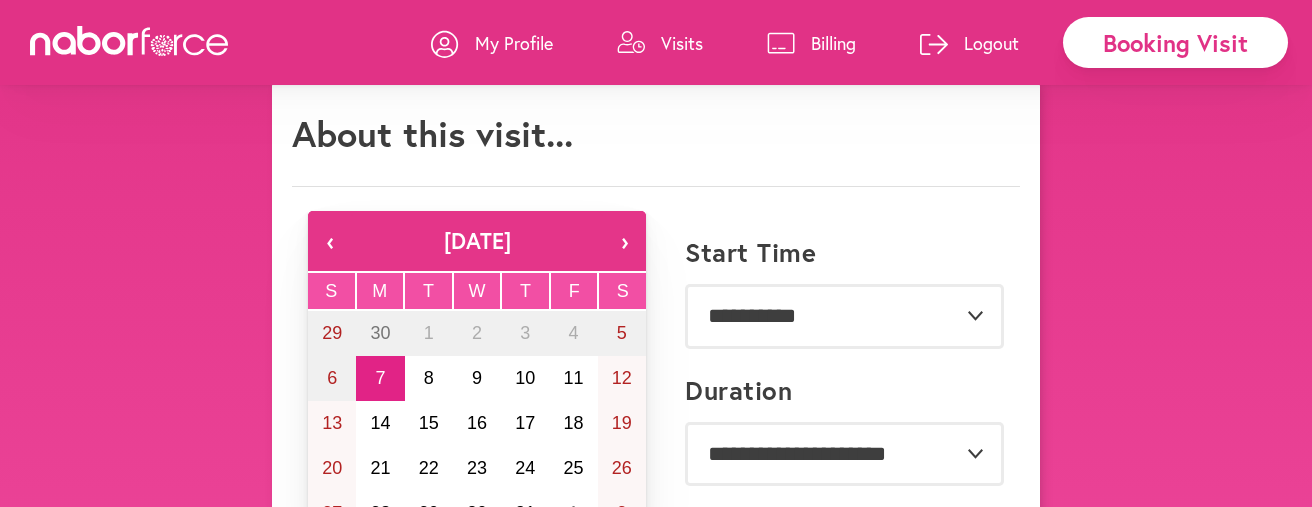 scroll, scrollTop: 69, scrollLeft: 0, axis: vertical 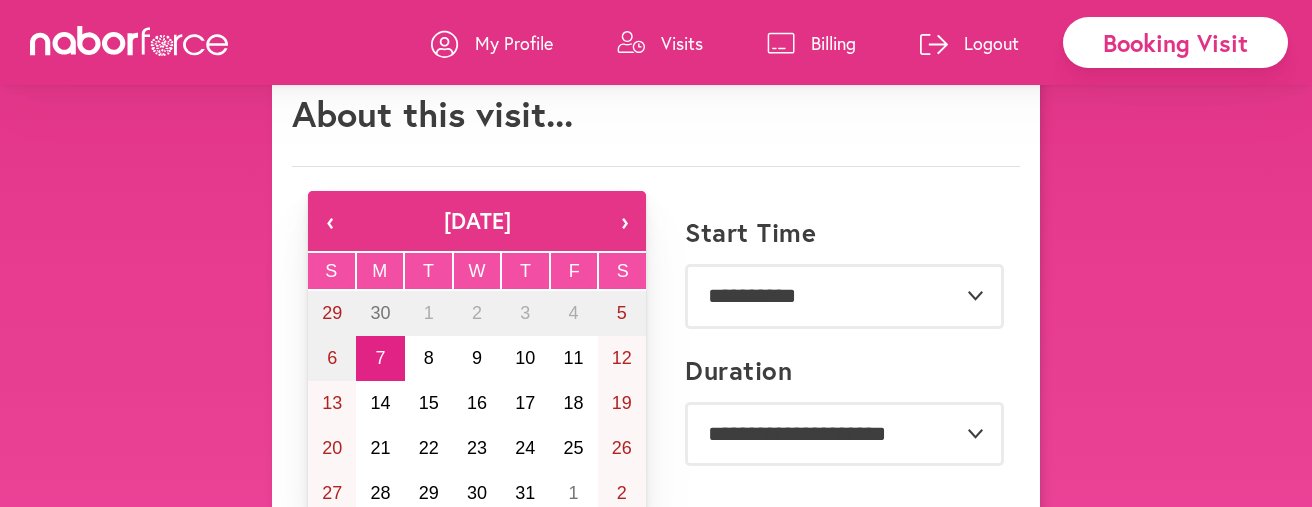 click on "›" at bounding box center (624, 221) 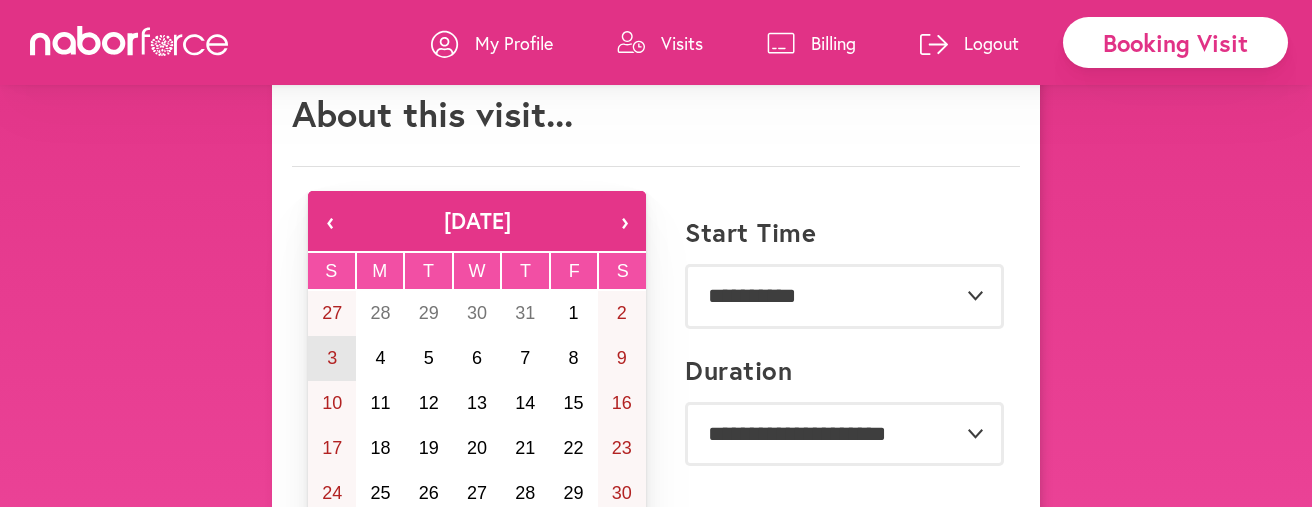 click on "3" at bounding box center [332, 358] 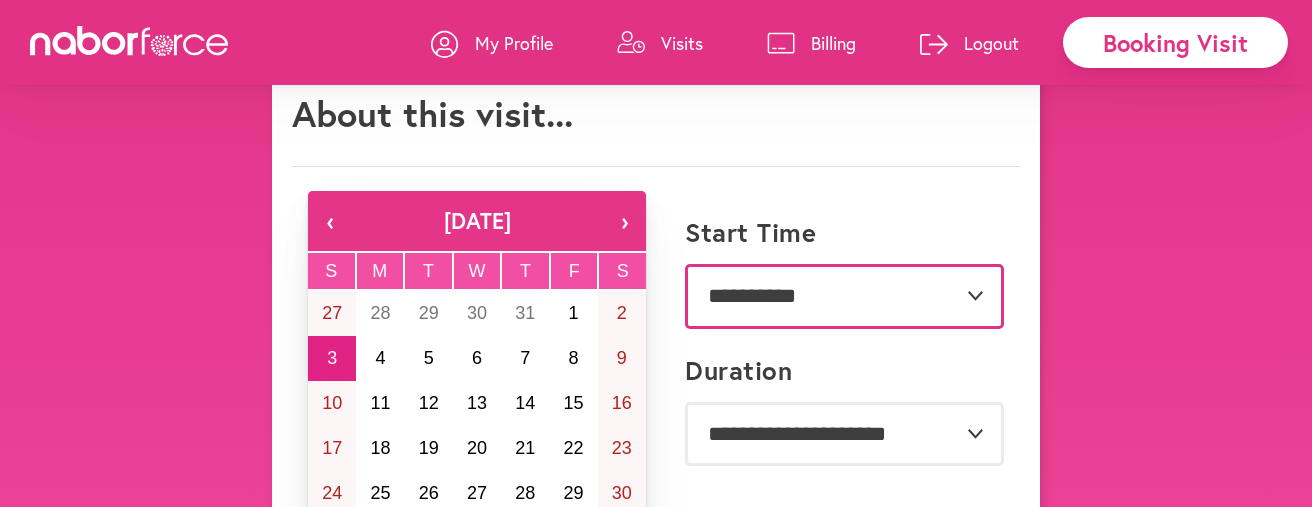 select on "*******" 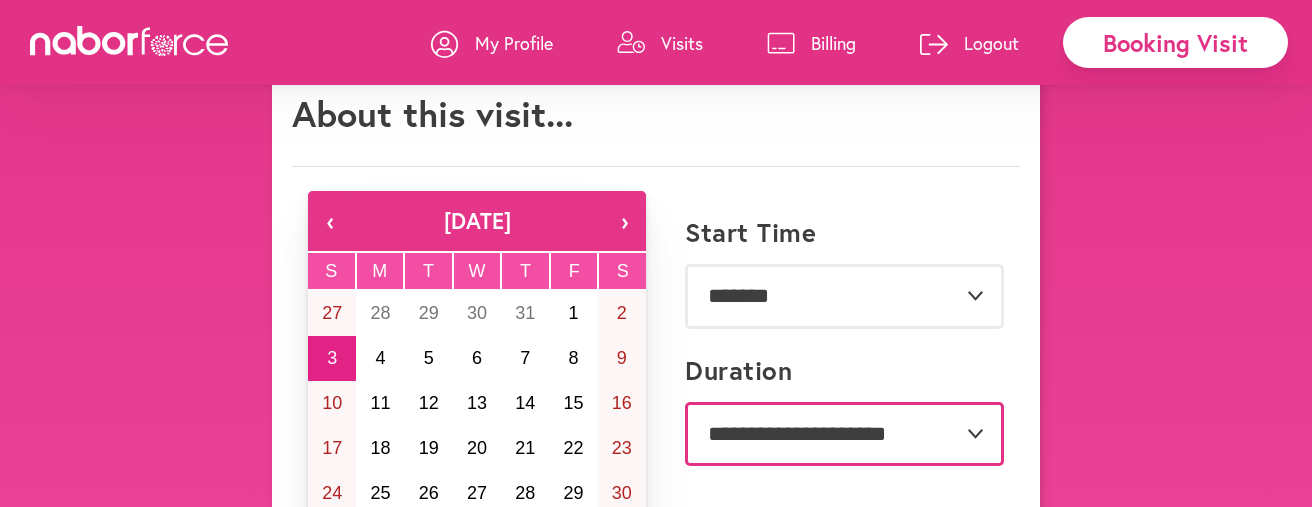 select on "***" 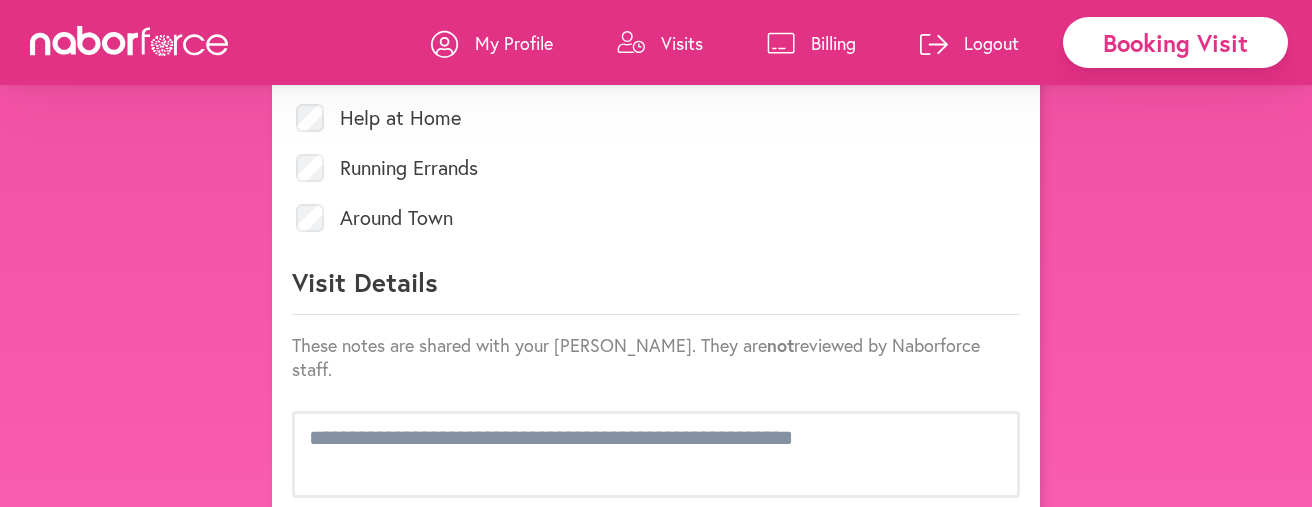 scroll, scrollTop: 960, scrollLeft: 0, axis: vertical 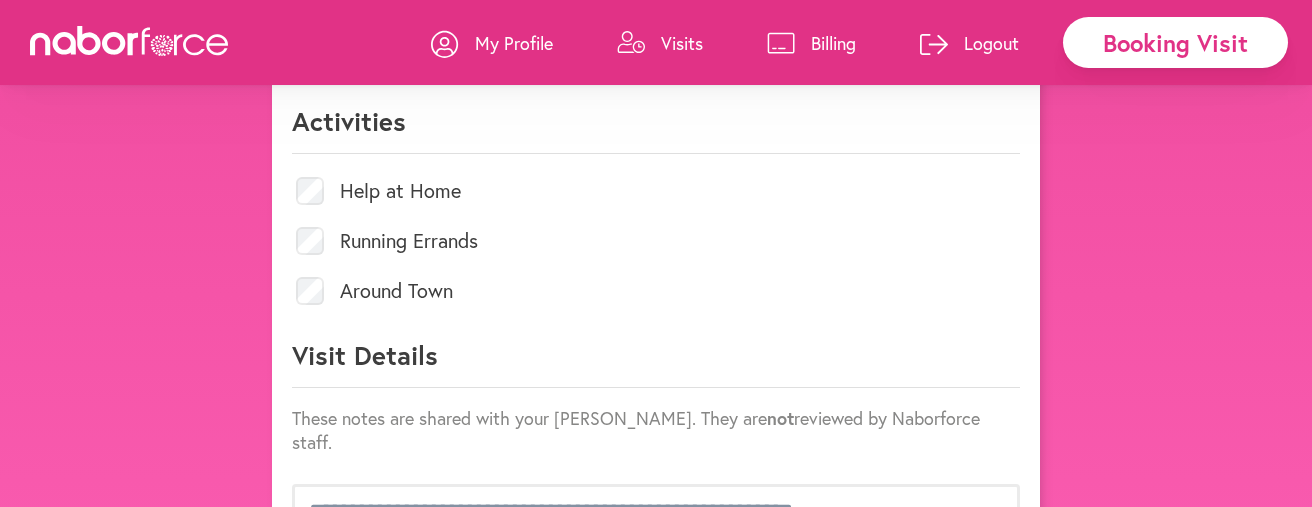 click on "Help at Home" at bounding box center [400, 191] 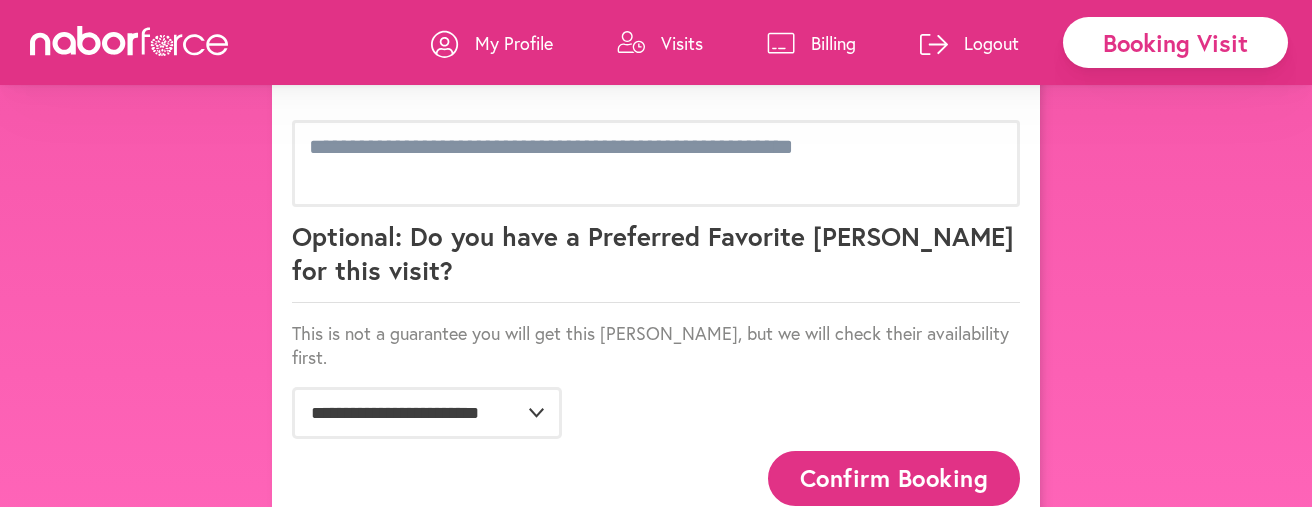 scroll, scrollTop: 1323, scrollLeft: 0, axis: vertical 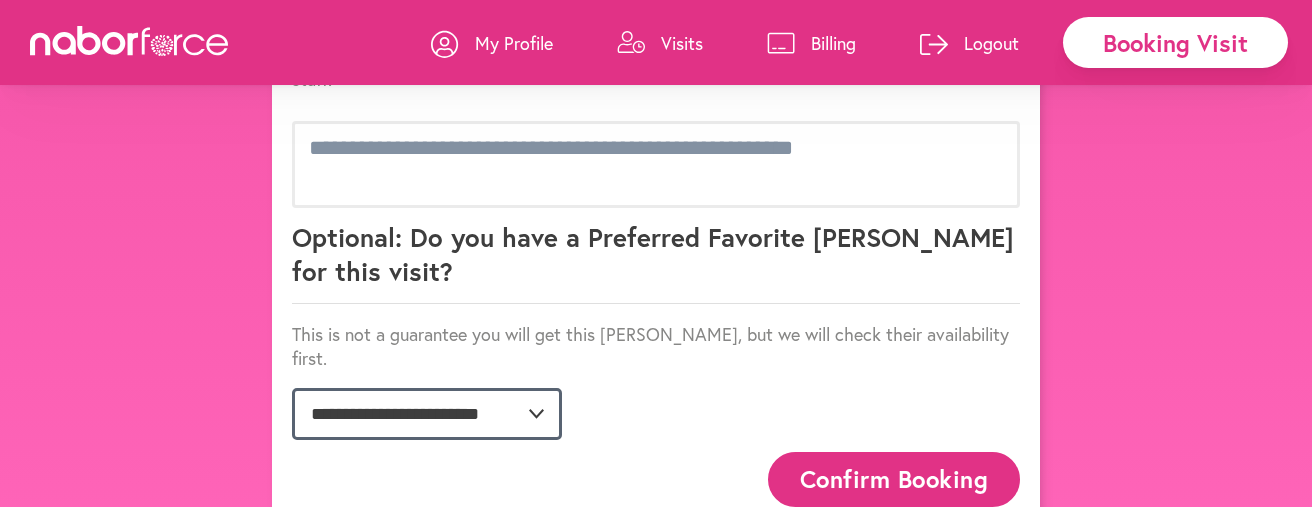 select on "**********" 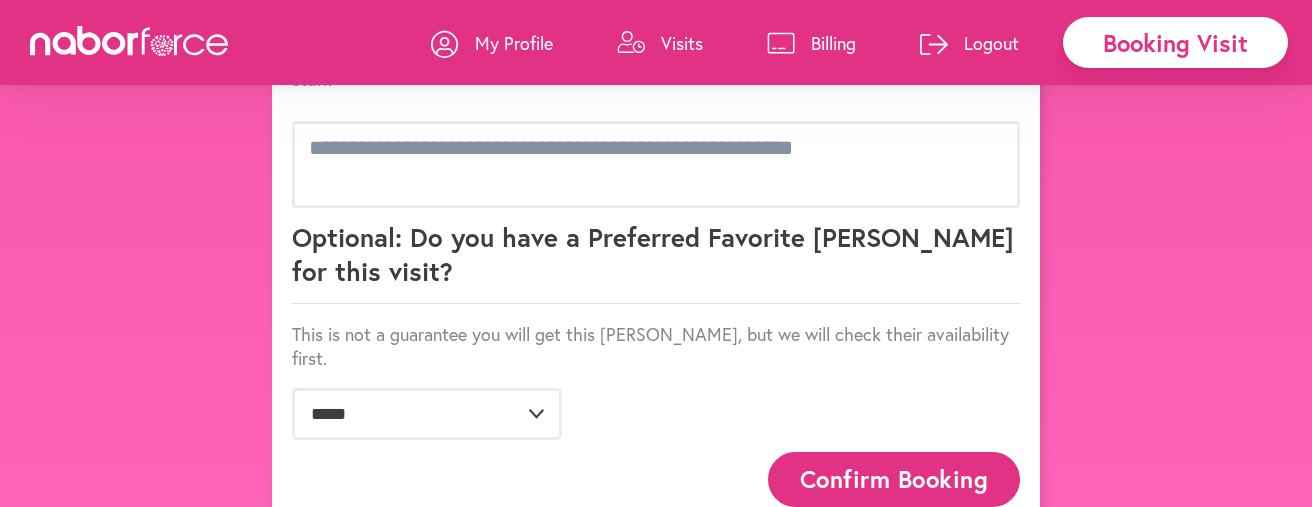 click on "Confirm Booking" at bounding box center [894, 479] 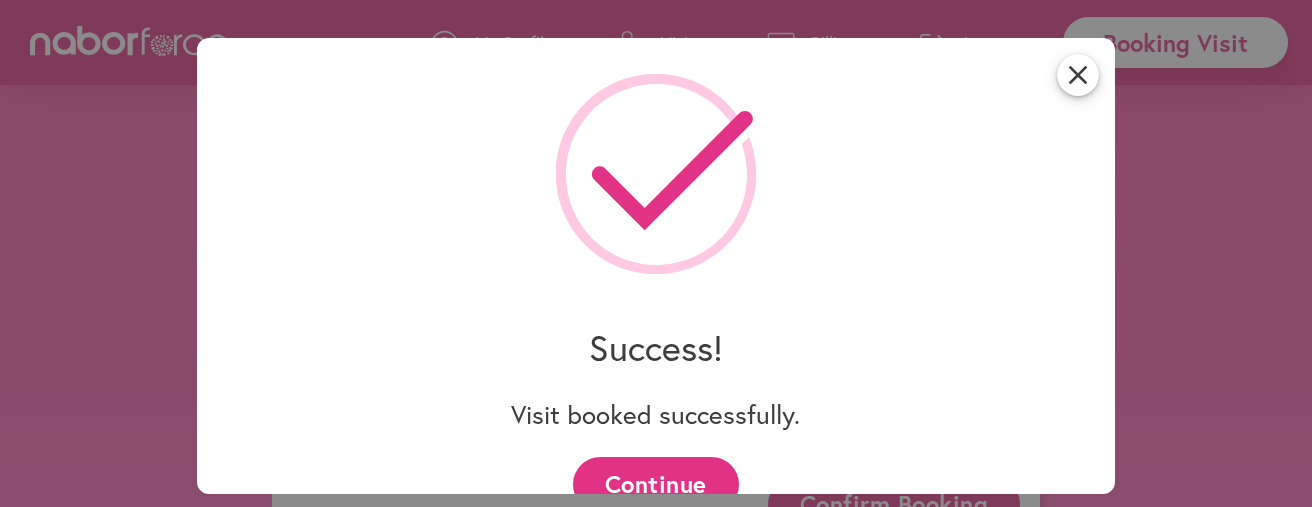 click on "Continue" at bounding box center [655, 484] 